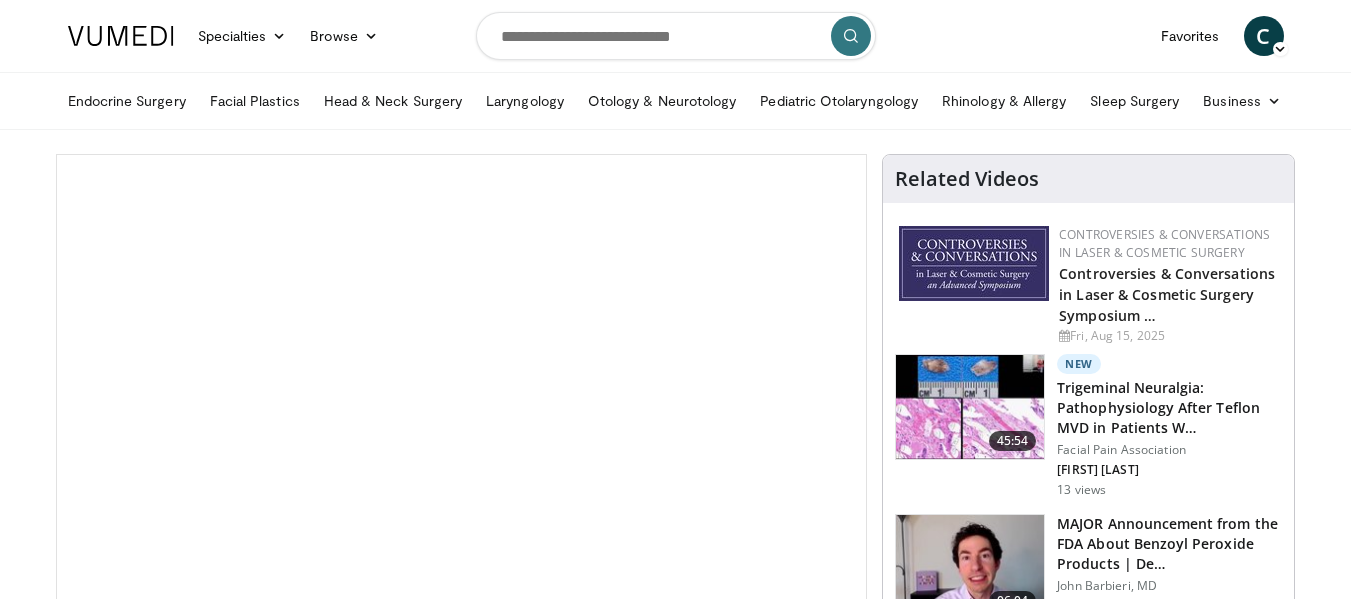 scroll, scrollTop: 0, scrollLeft: 0, axis: both 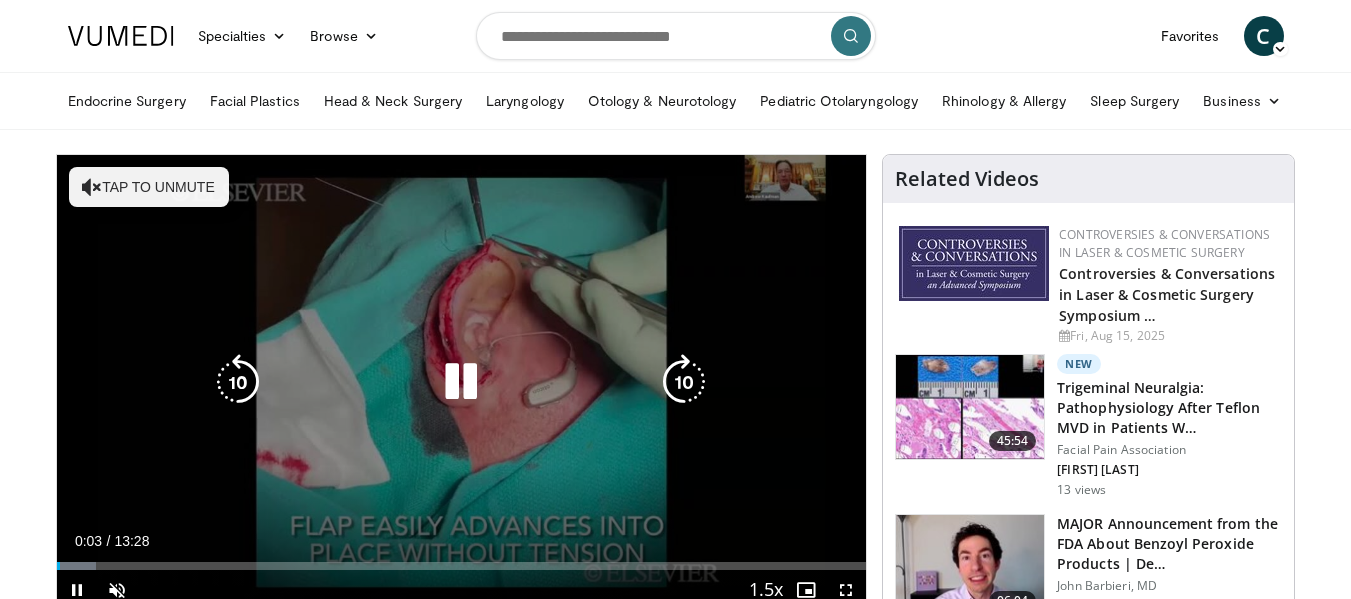 click on "Tap to unmute" at bounding box center (149, 187) 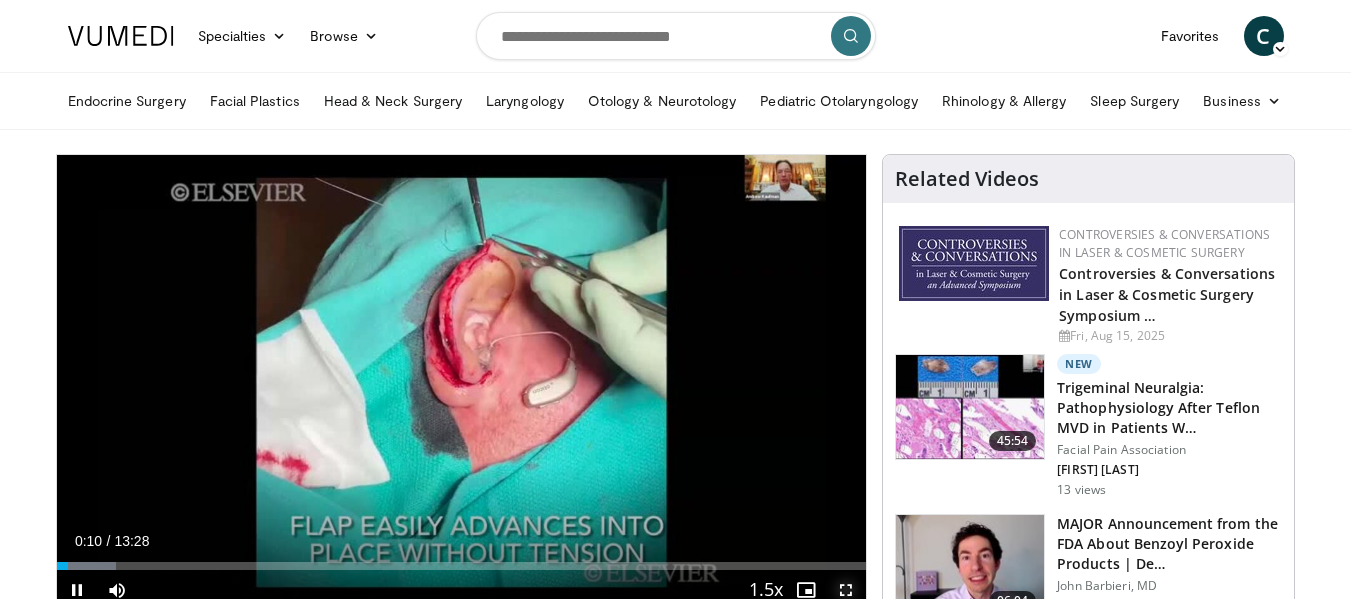click at bounding box center [846, 590] 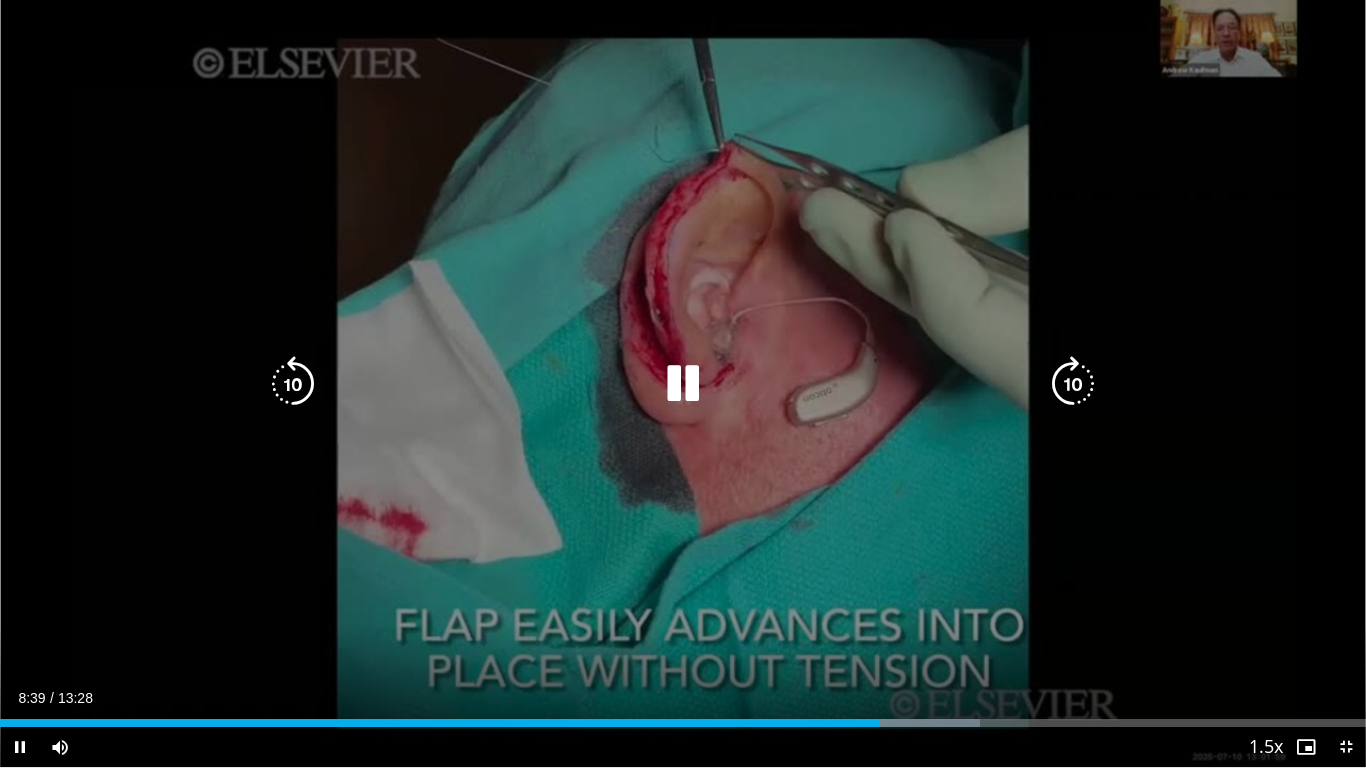 click at bounding box center (683, 384) 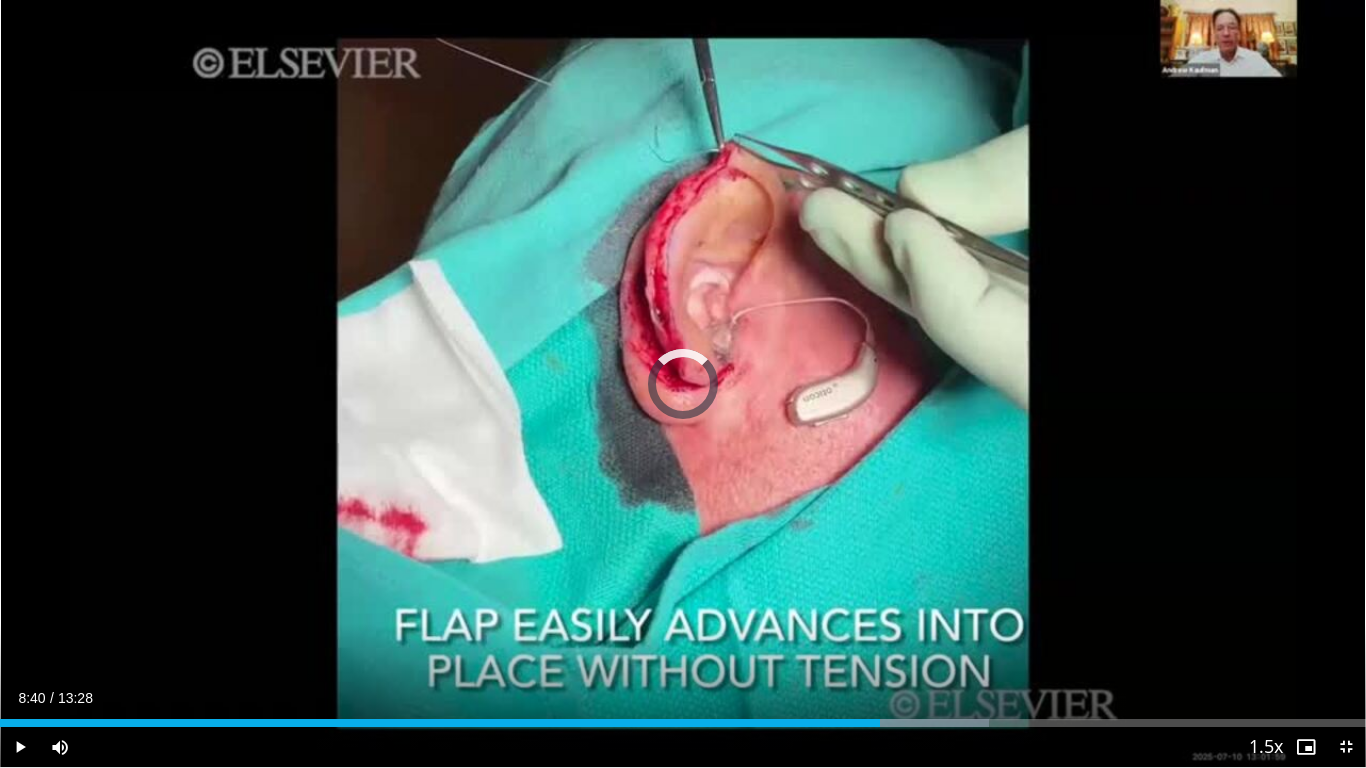 click on "Loaded :  72.40% 08:40 10:50" at bounding box center (683, 717) 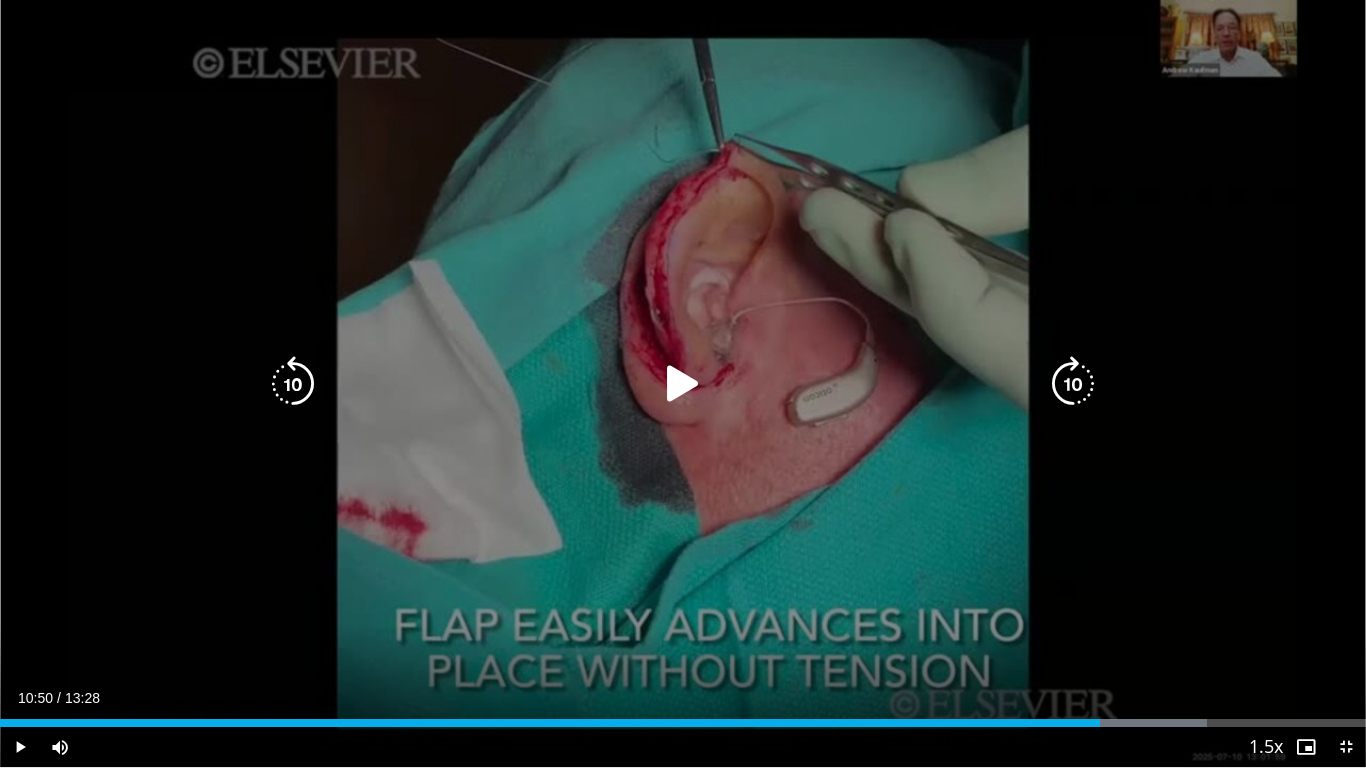click at bounding box center [683, 384] 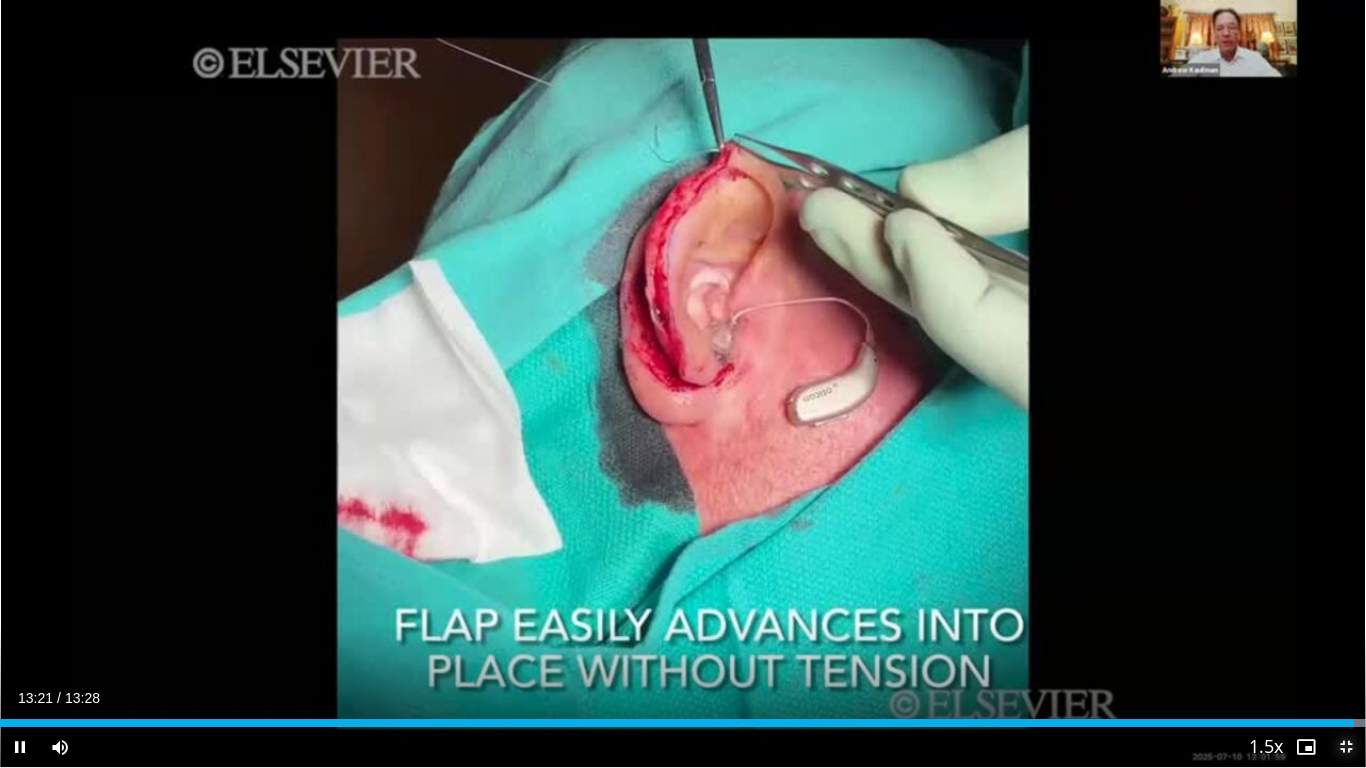 click at bounding box center (1346, 747) 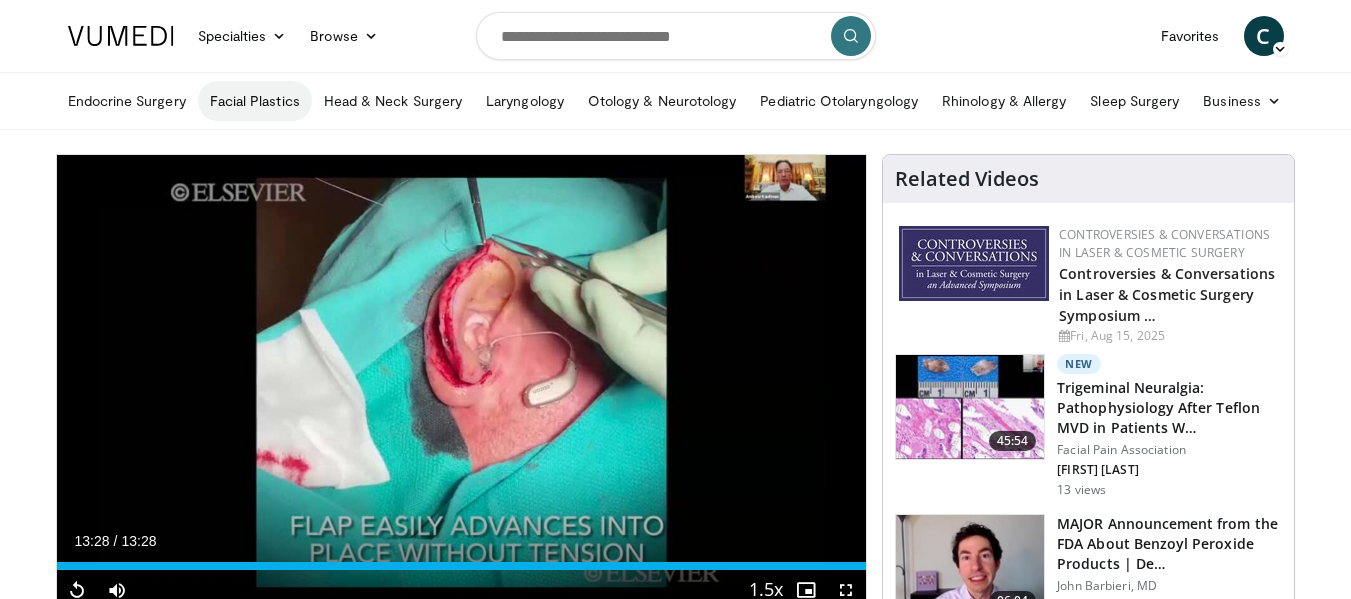 click on "Facial Plastics" at bounding box center (255, 101) 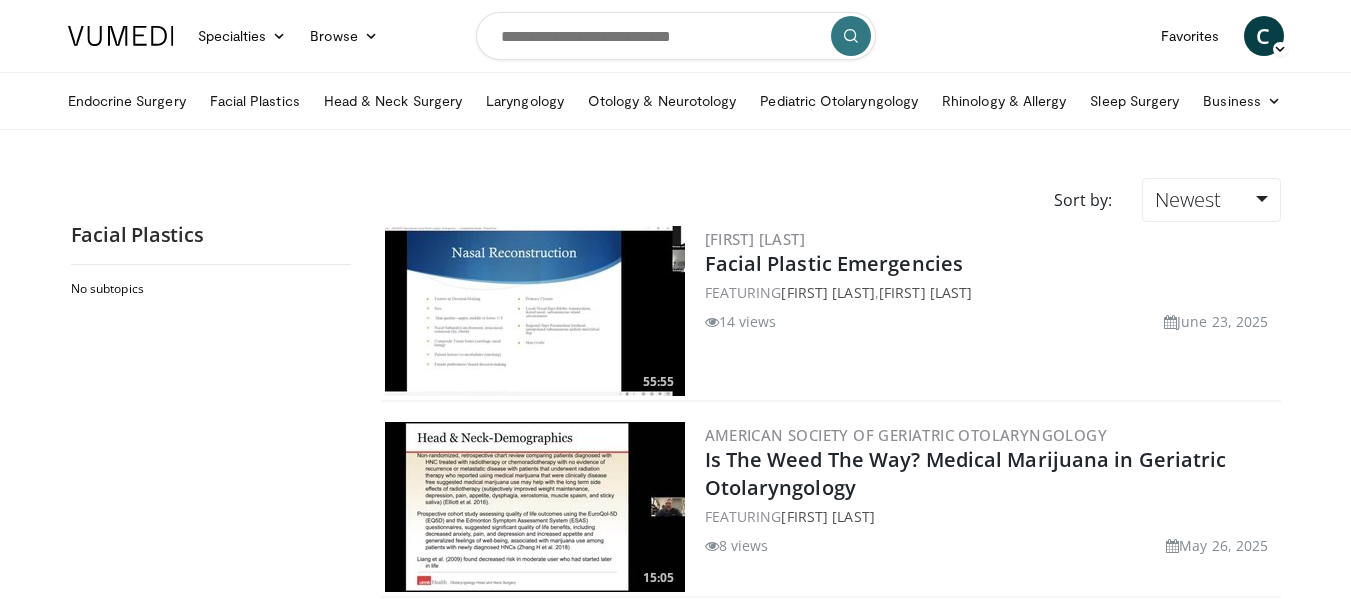 scroll, scrollTop: 0, scrollLeft: 0, axis: both 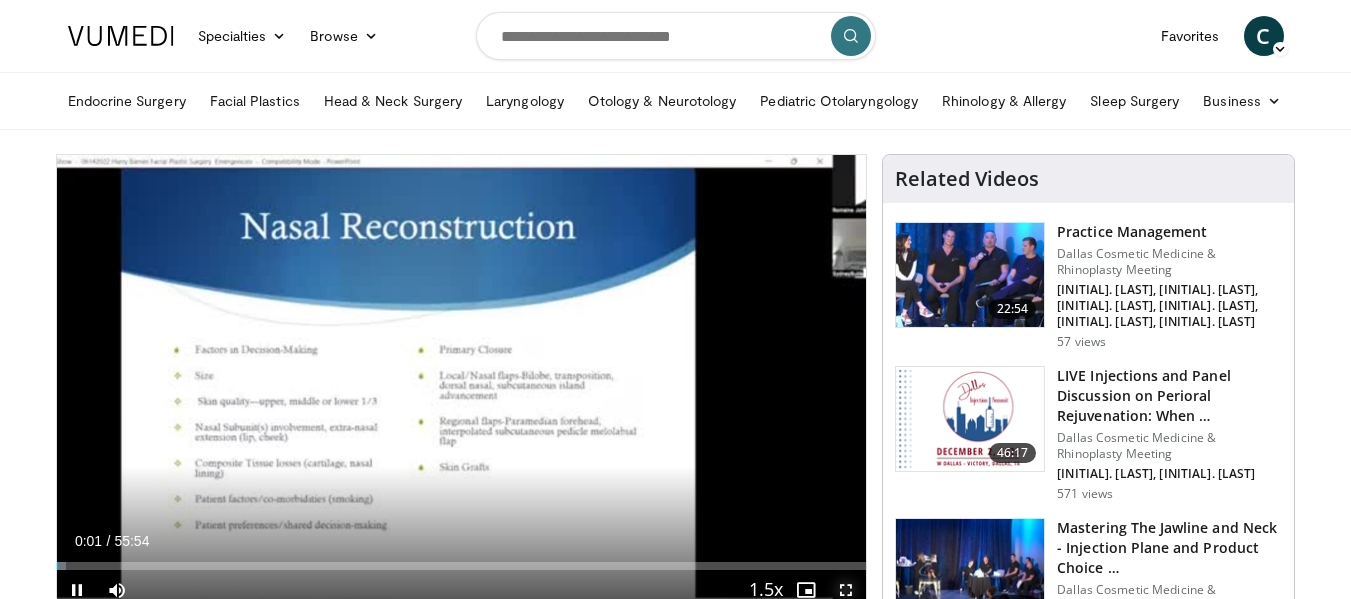 click at bounding box center (846, 590) 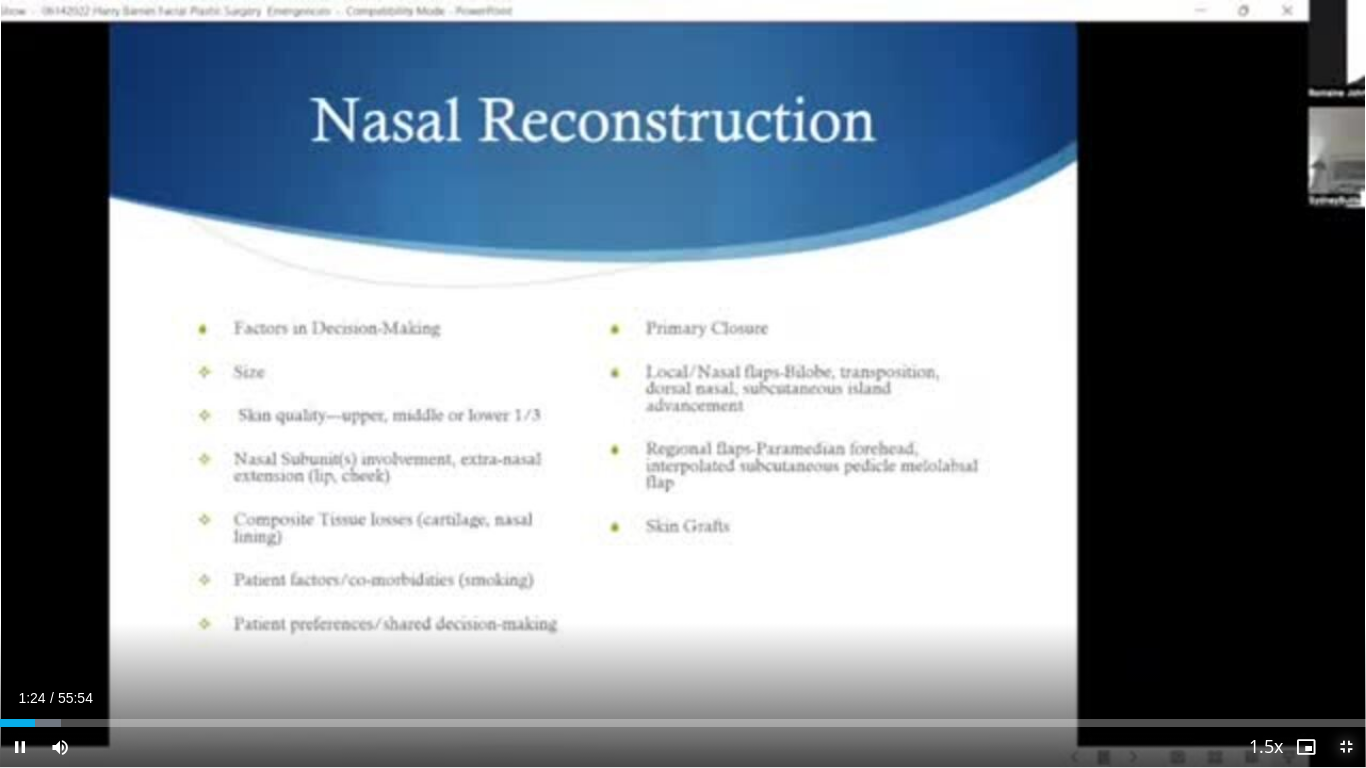 click at bounding box center (1346, 747) 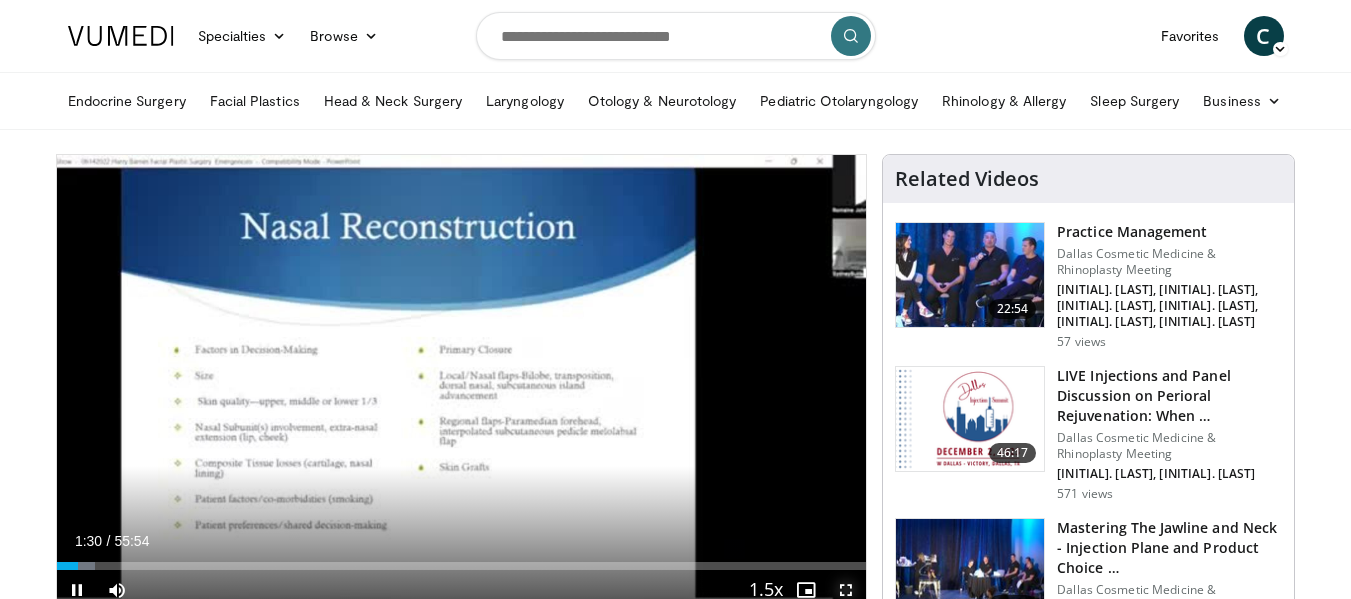 click at bounding box center [846, 590] 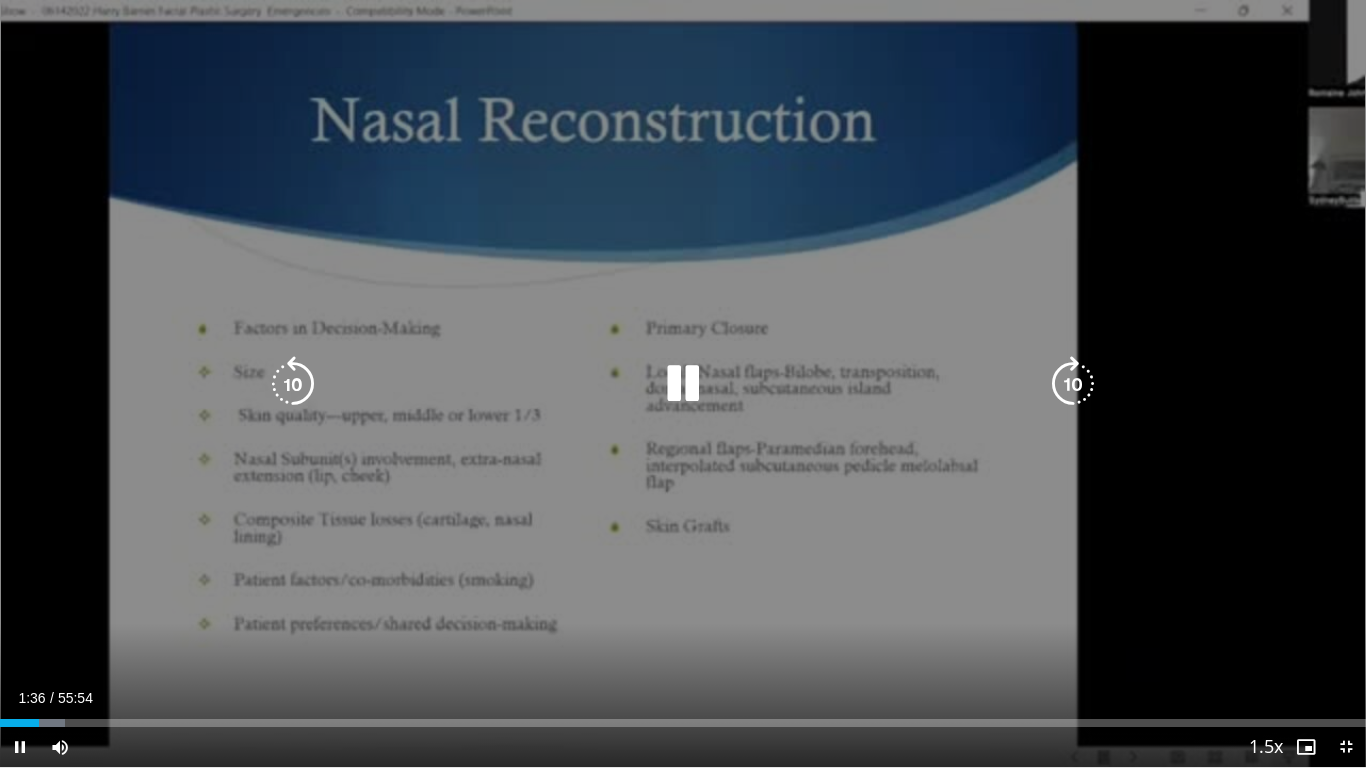 click on "10 seconds
Tap to unmute" at bounding box center (683, 383) 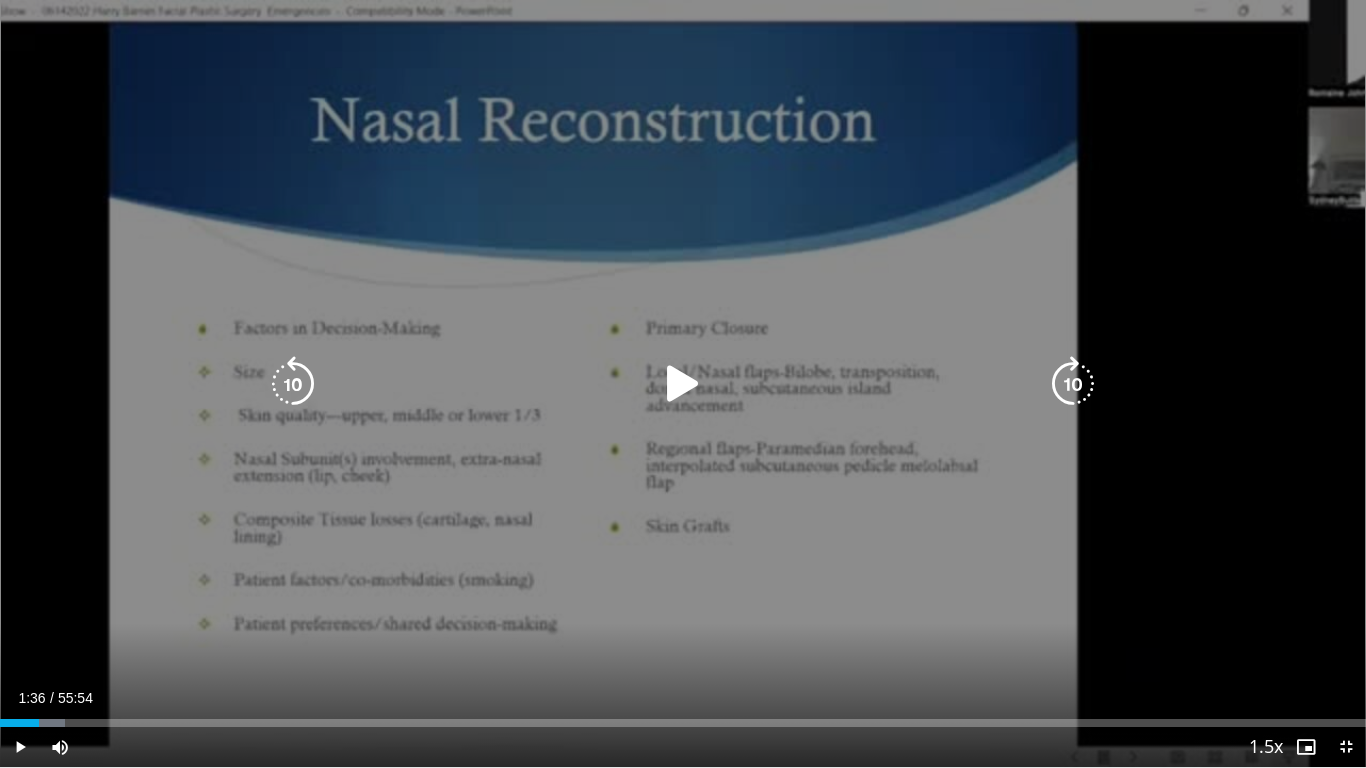 click at bounding box center (683, 384) 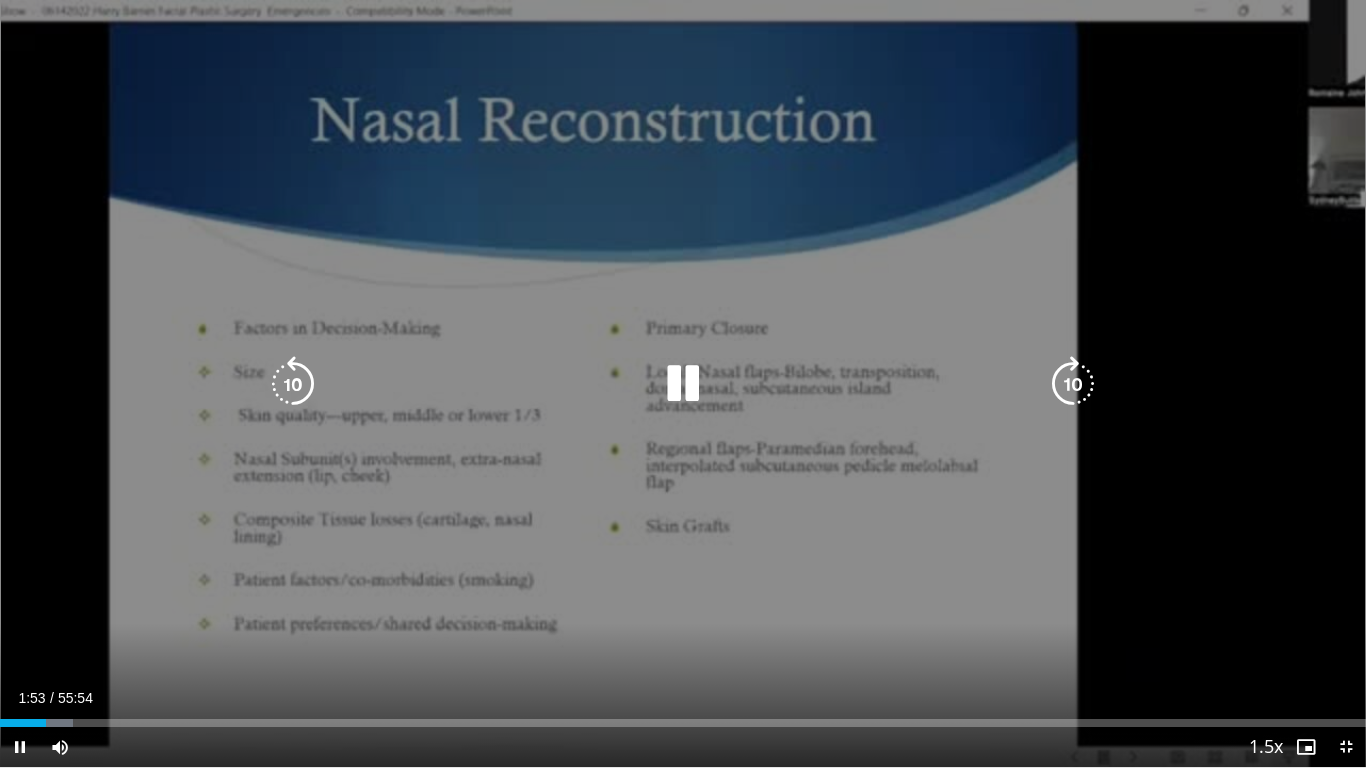 drag, startPoint x: 1329, startPoint y: 146, endPoint x: 1239, endPoint y: 185, distance: 98.08669 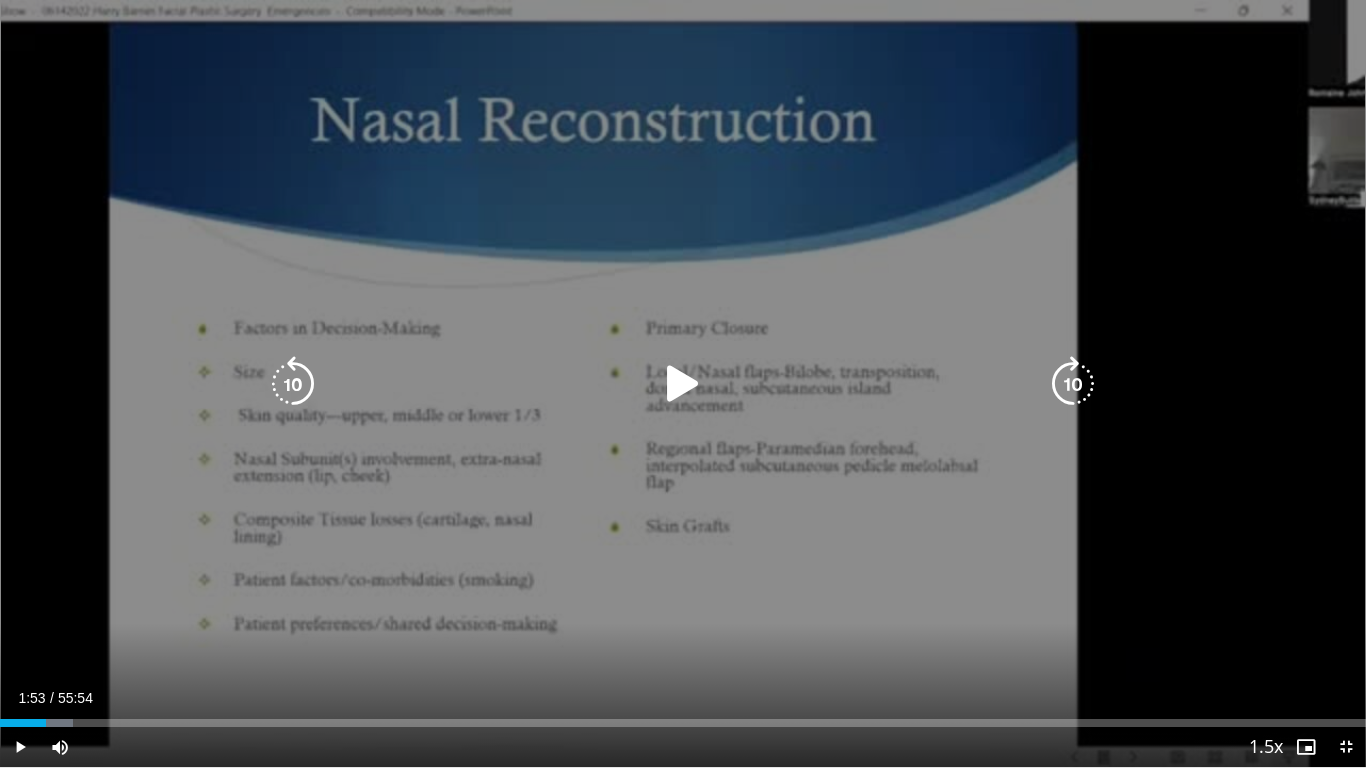 click at bounding box center (683, 384) 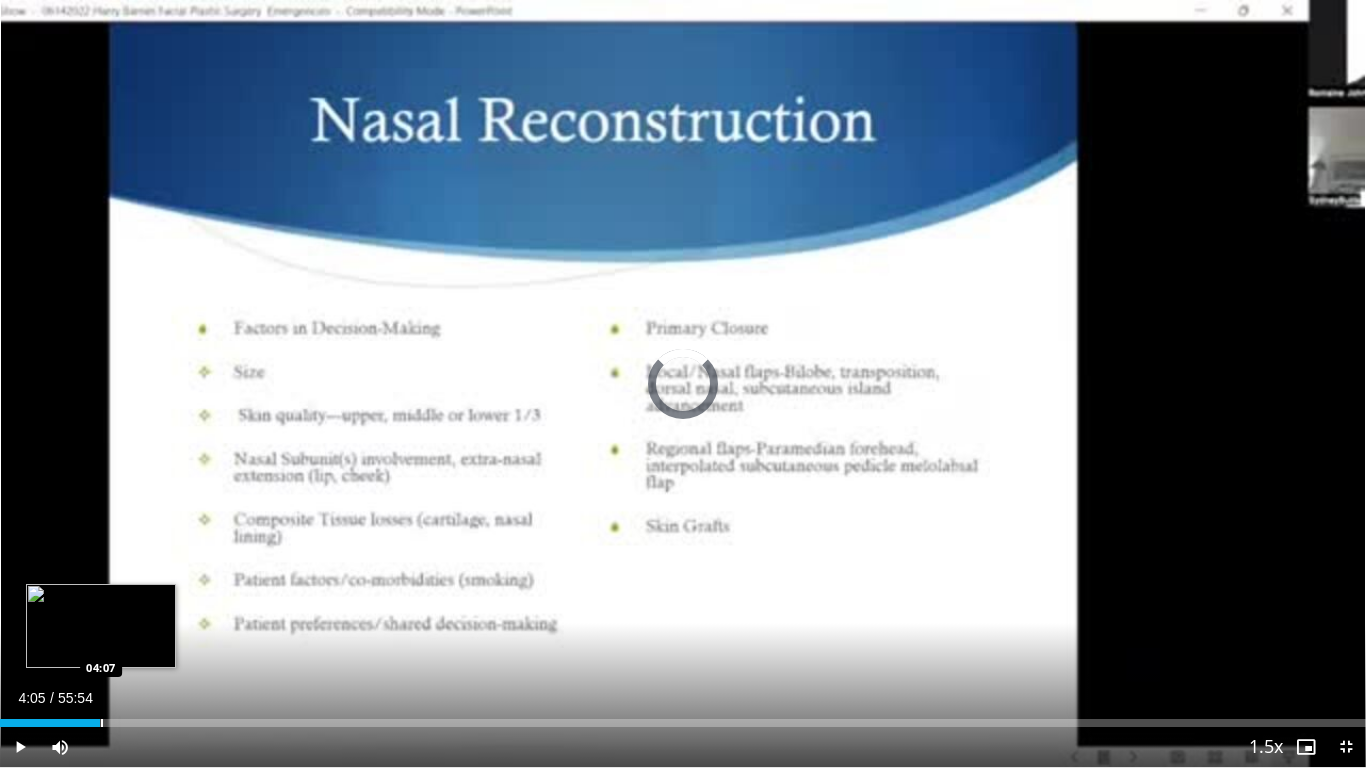 click on "Loaded :  5.95% 02:14 04:07" at bounding box center [683, 723] 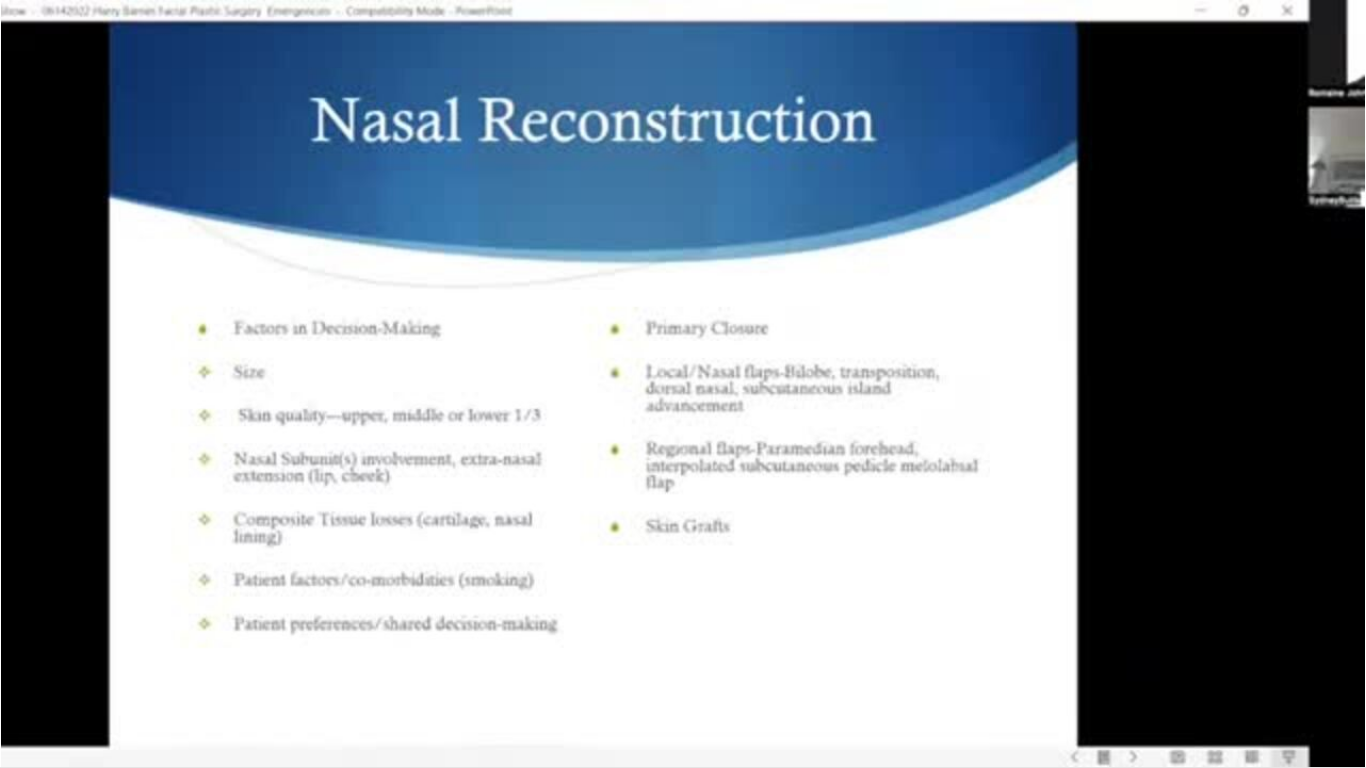 click on "10 seconds
Tap to unmute" at bounding box center [683, 383] 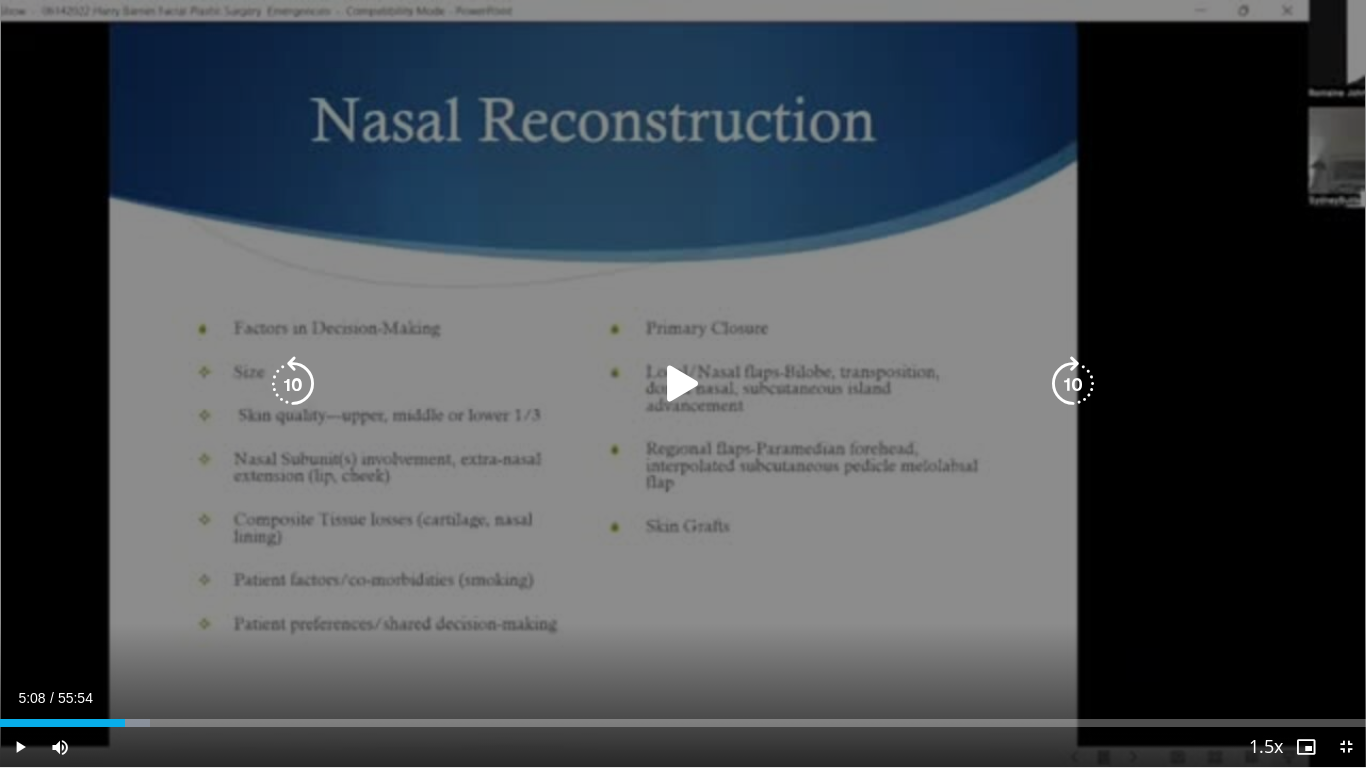 click at bounding box center [683, 384] 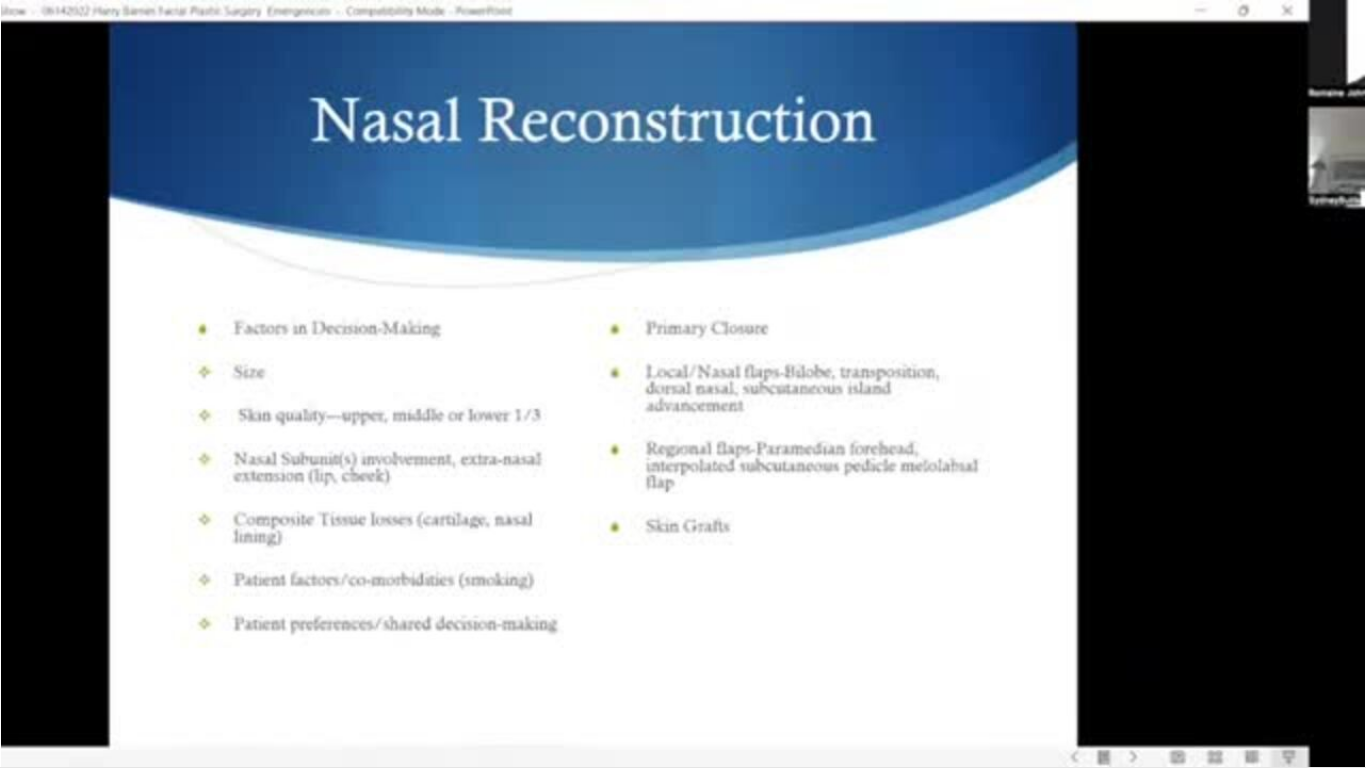 type 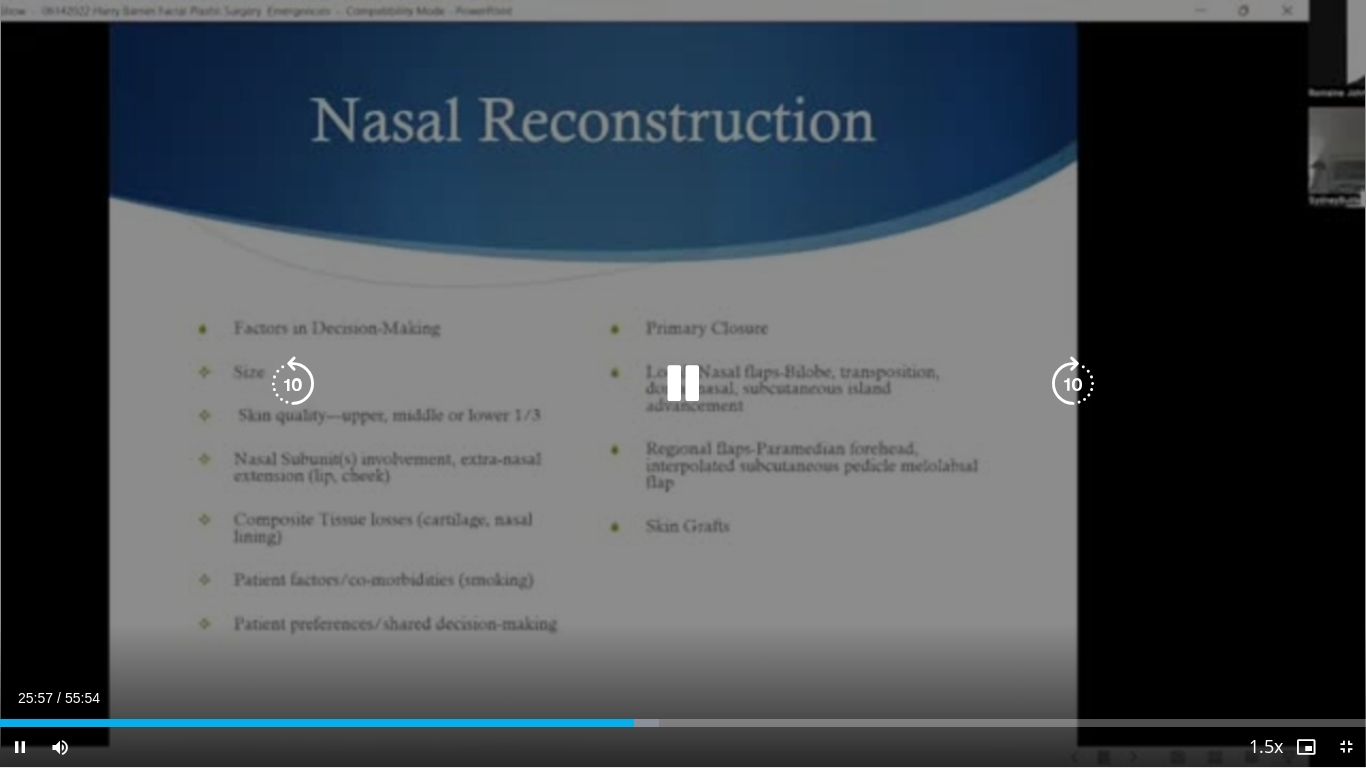 click at bounding box center [683, 384] 